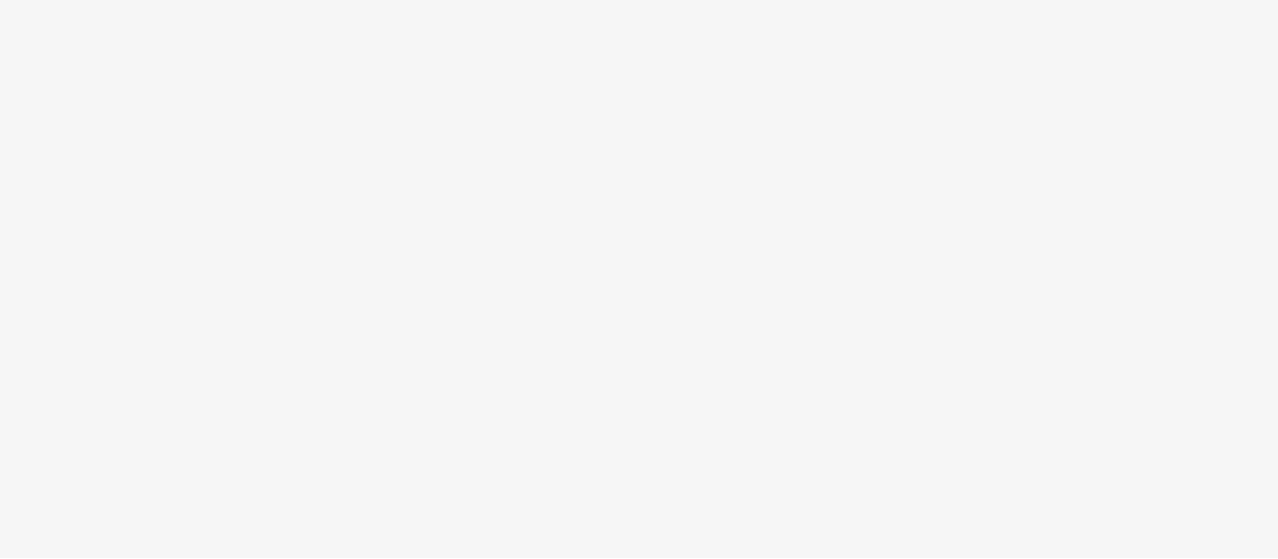 scroll, scrollTop: 0, scrollLeft: 0, axis: both 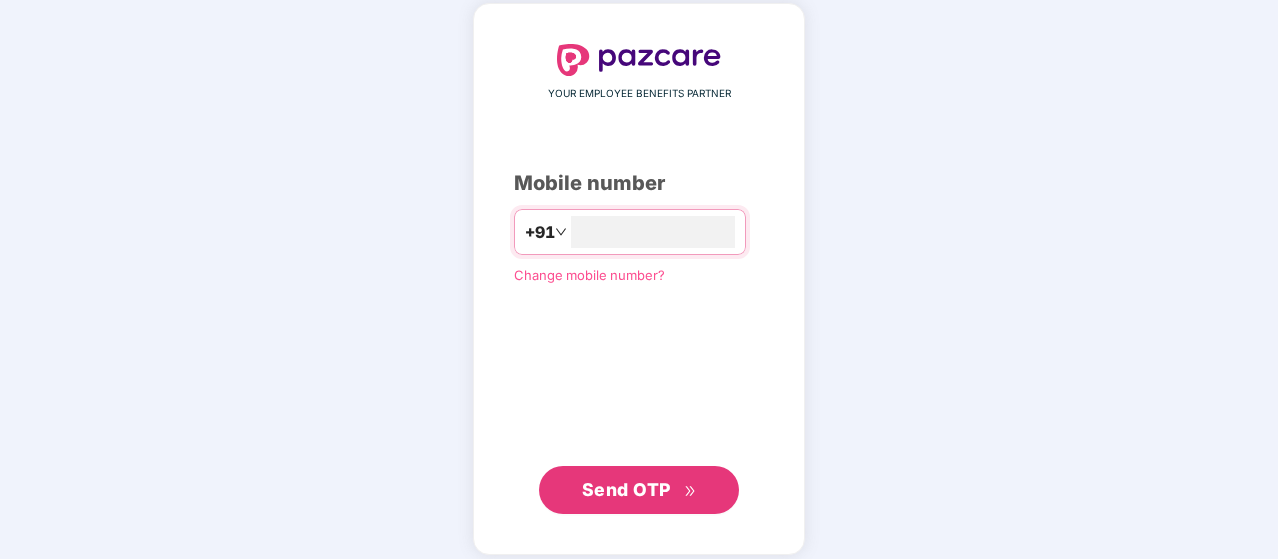 type on "**********" 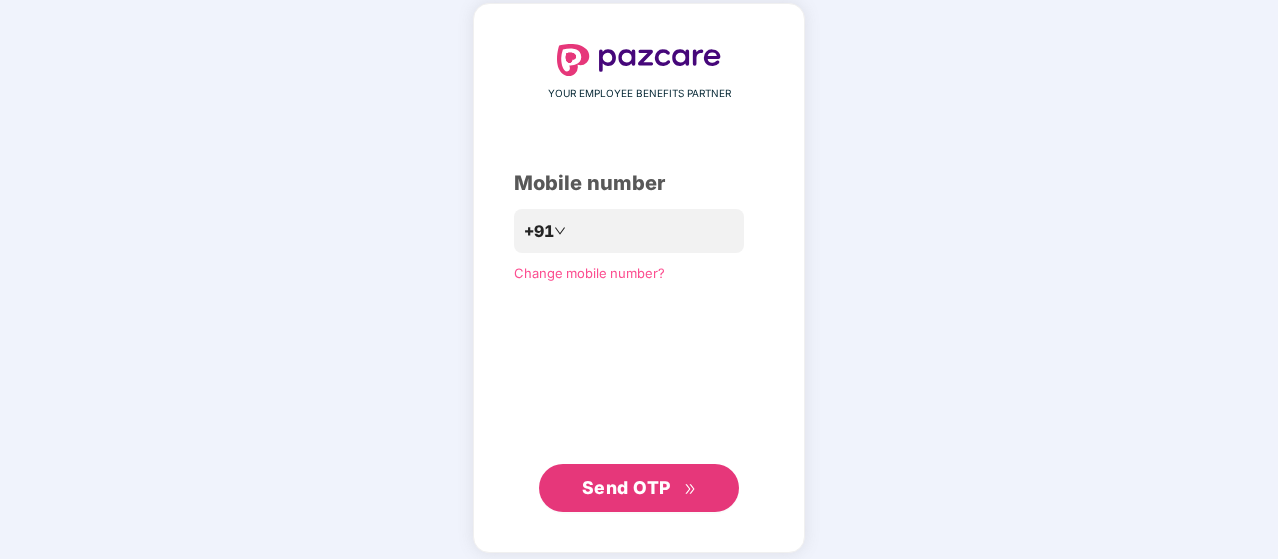click on "Send OTP" at bounding box center (626, 487) 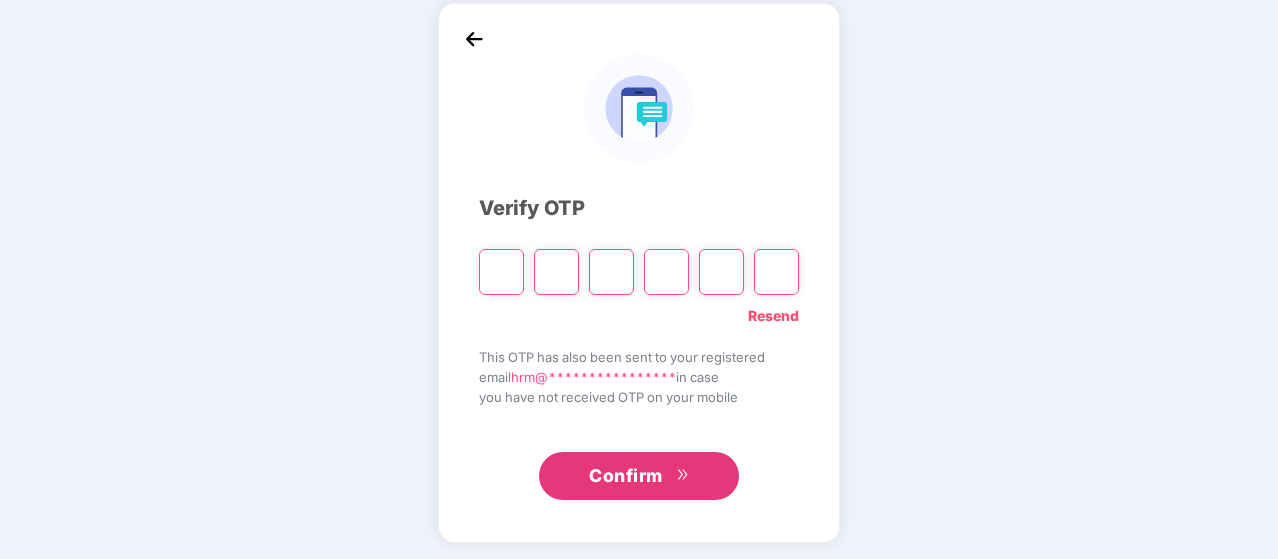 type on "*" 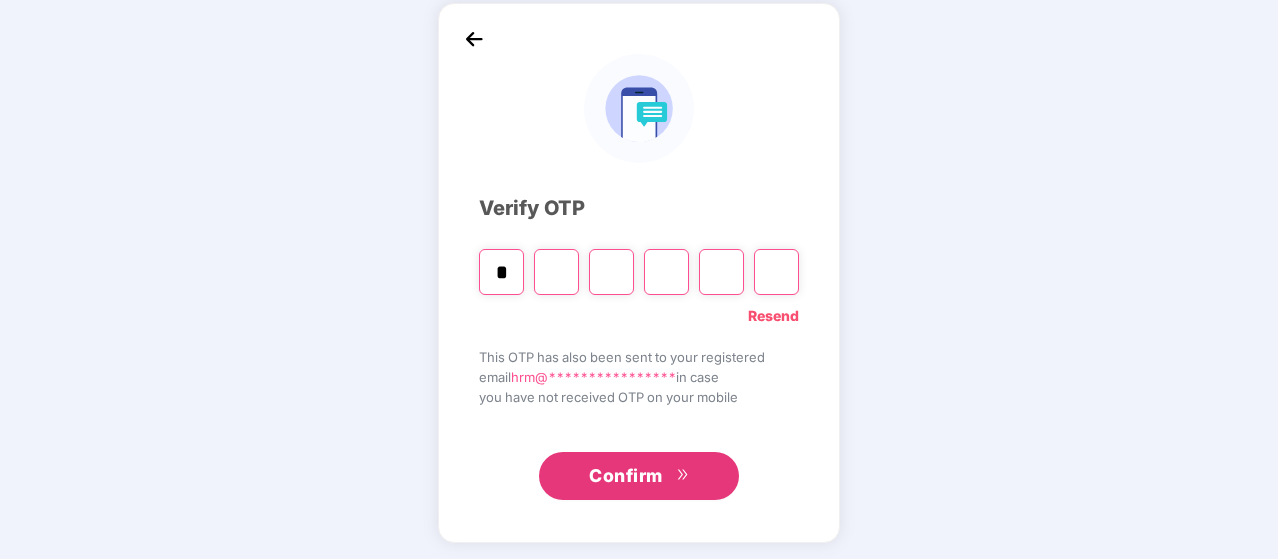 type on "*" 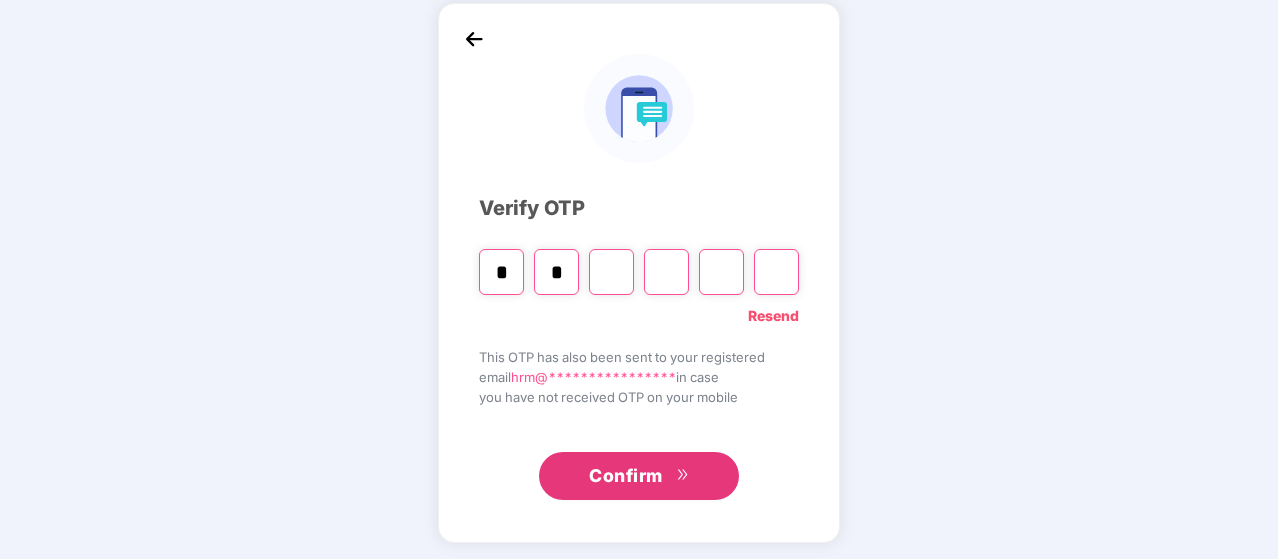 type on "*" 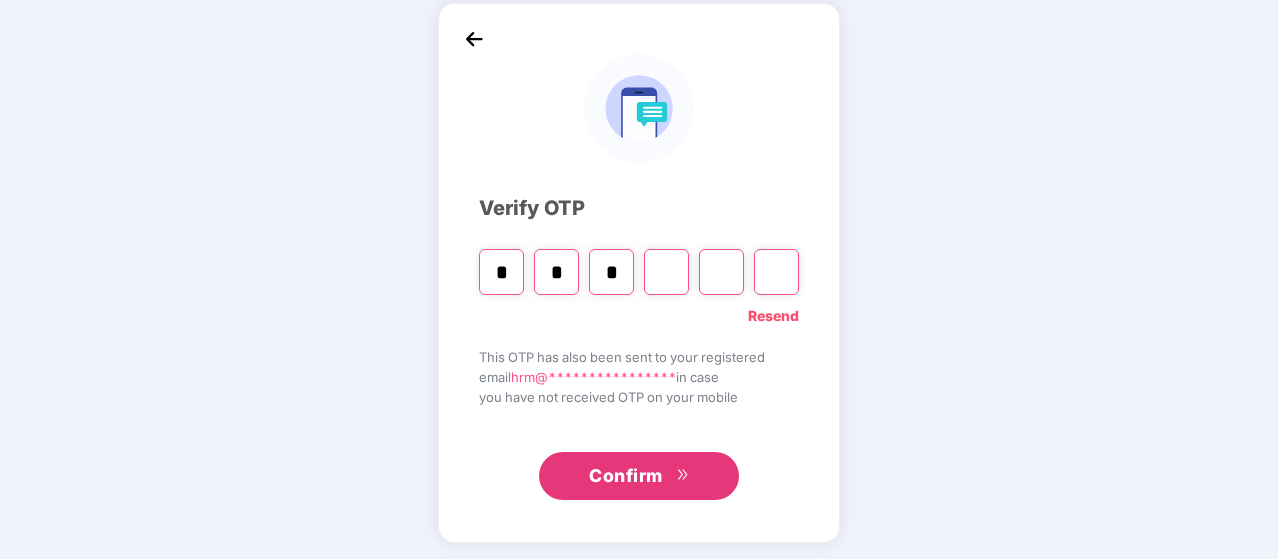 type on "*" 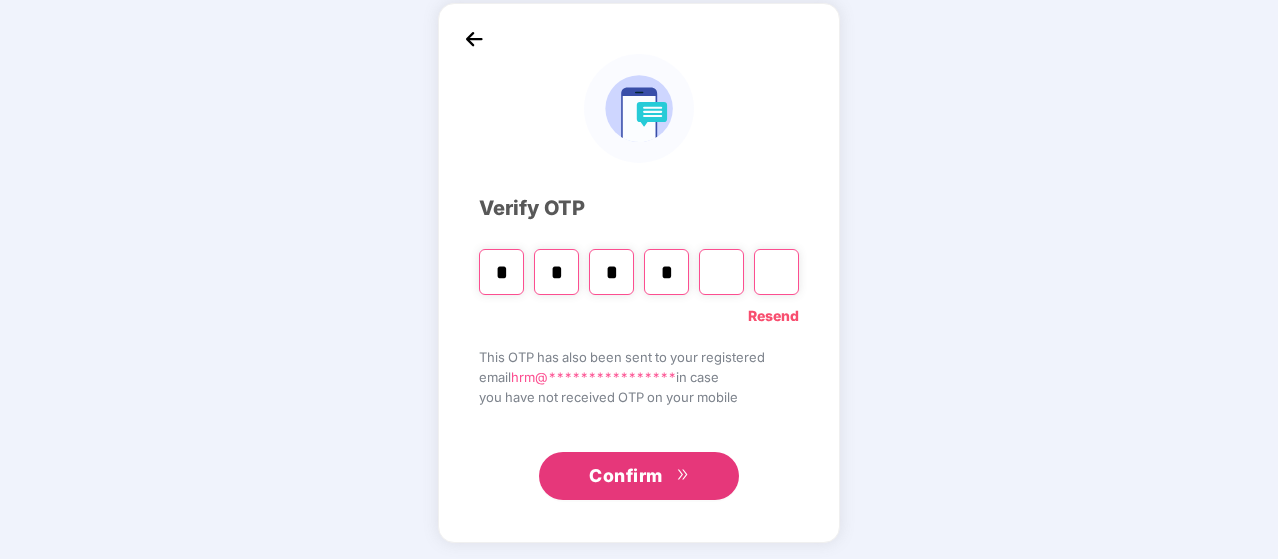 type on "*" 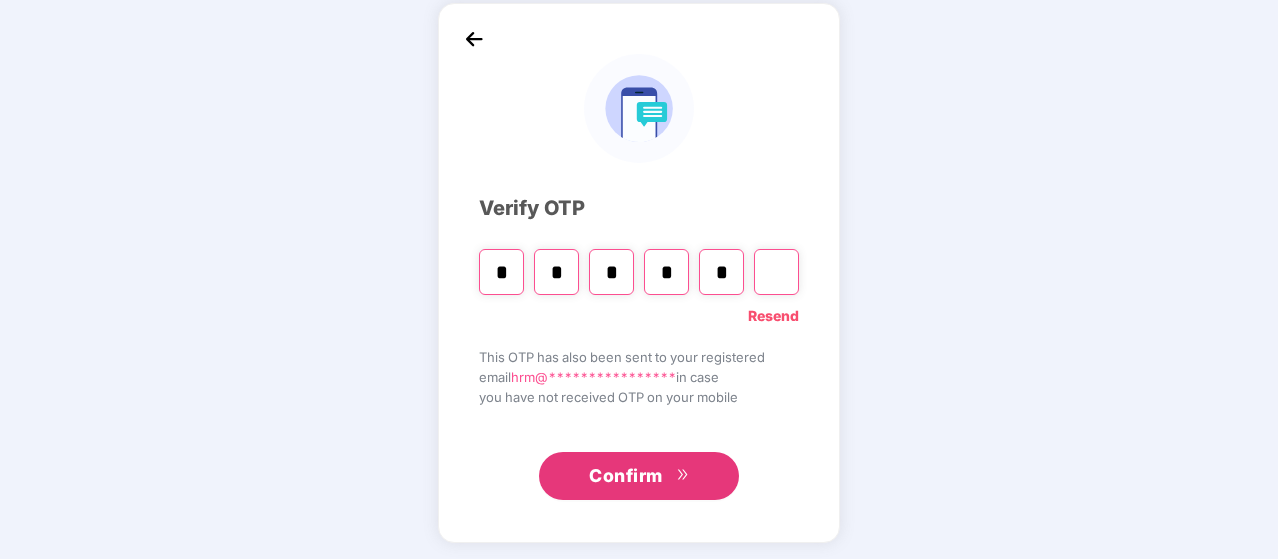 type on "*" 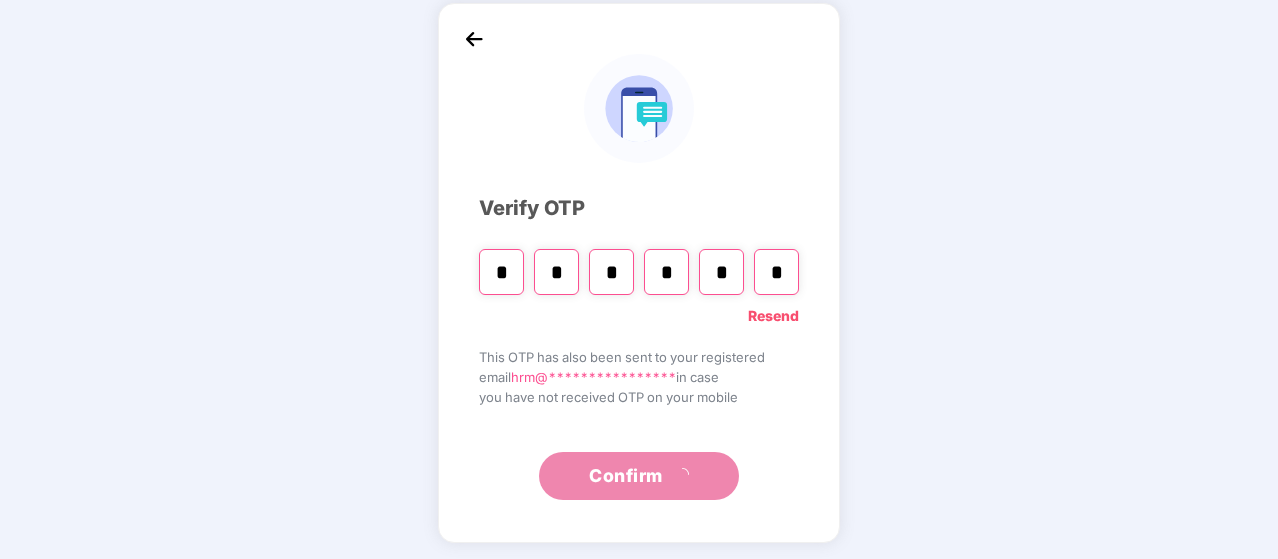 scroll, scrollTop: 0, scrollLeft: 0, axis: both 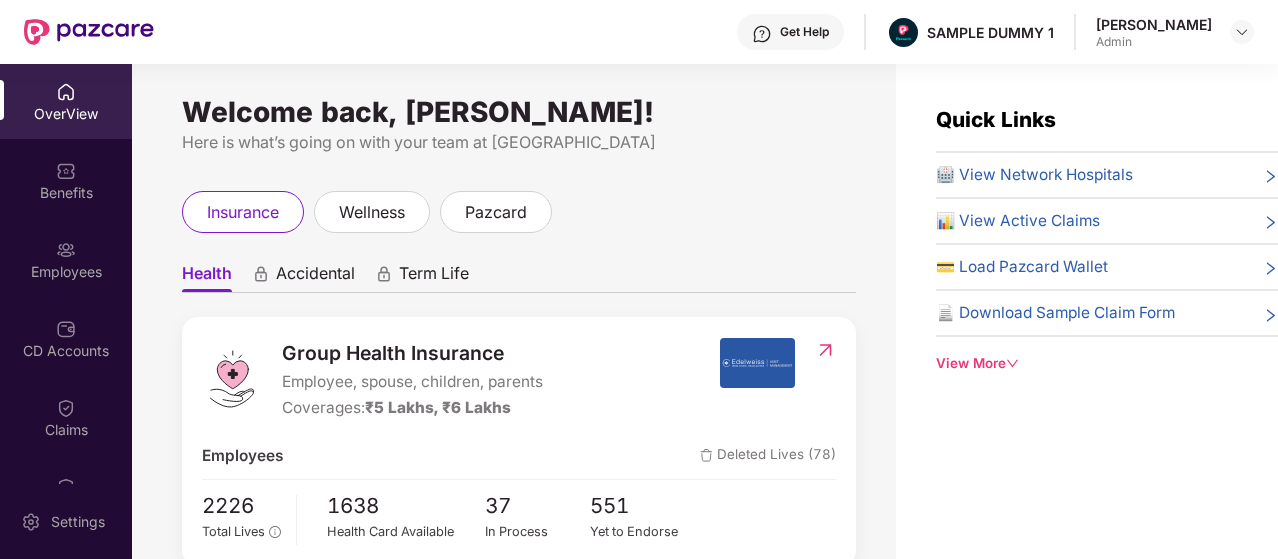 drag, startPoint x: 1273, startPoint y: 422, endPoint x: 1270, endPoint y: 459, distance: 37.12142 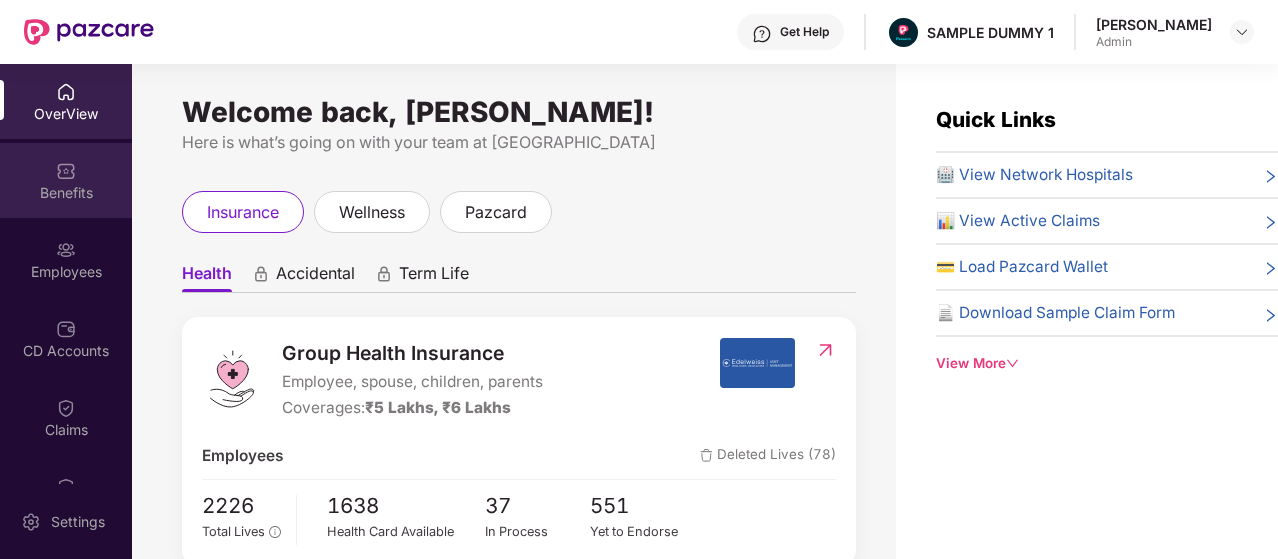 click on "Benefits" at bounding box center [66, 193] 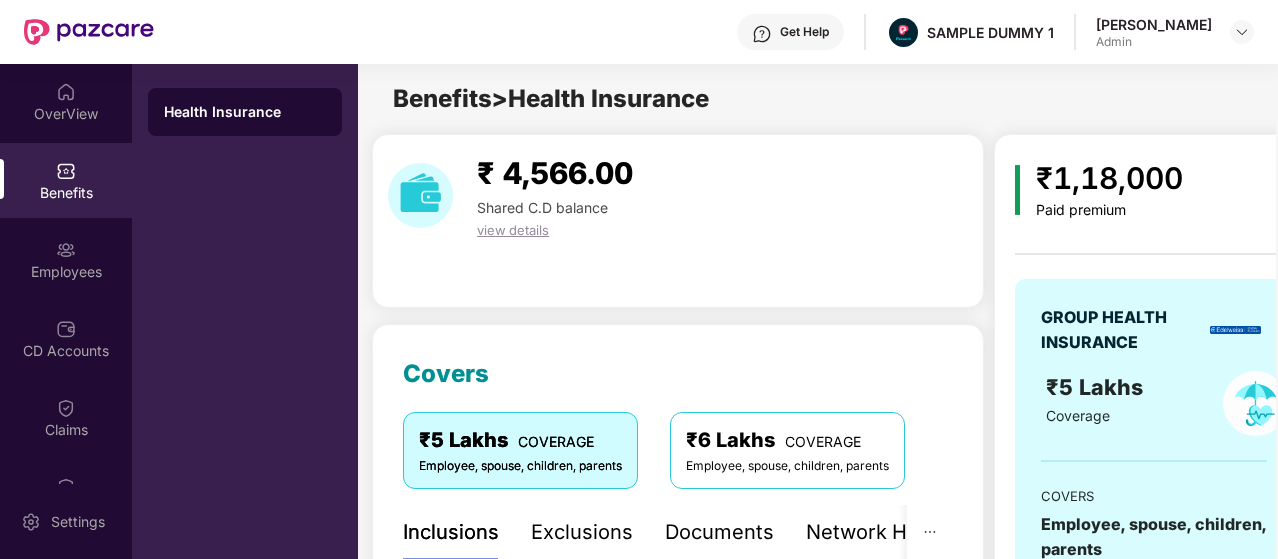 drag, startPoint x: 1274, startPoint y: 107, endPoint x: 1271, endPoint y: 152, distance: 45.099888 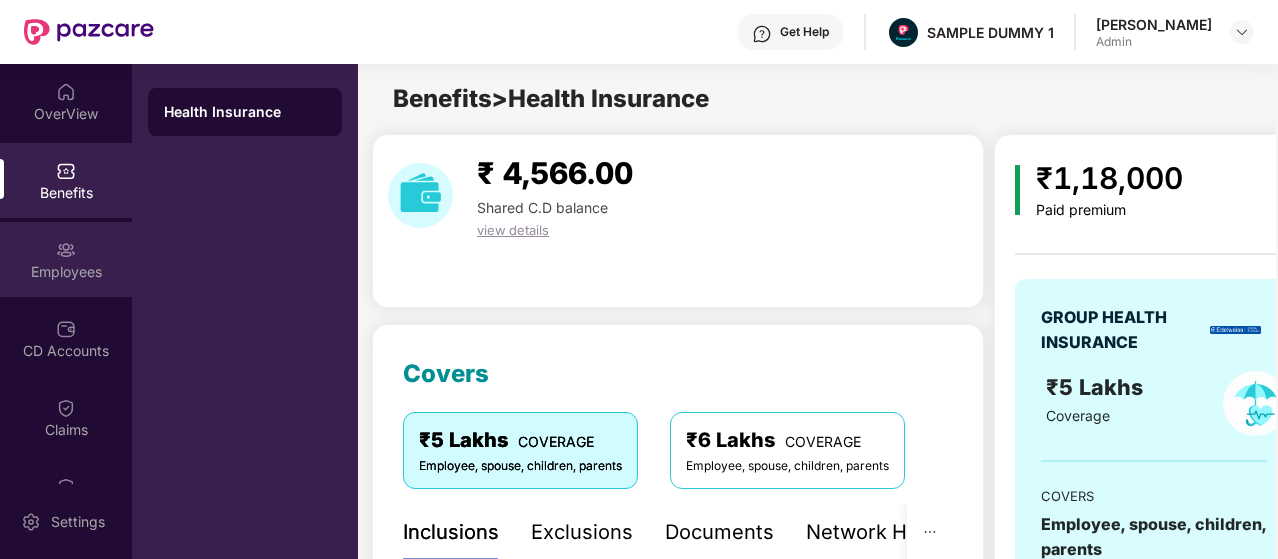 click on "Employees" at bounding box center [66, 272] 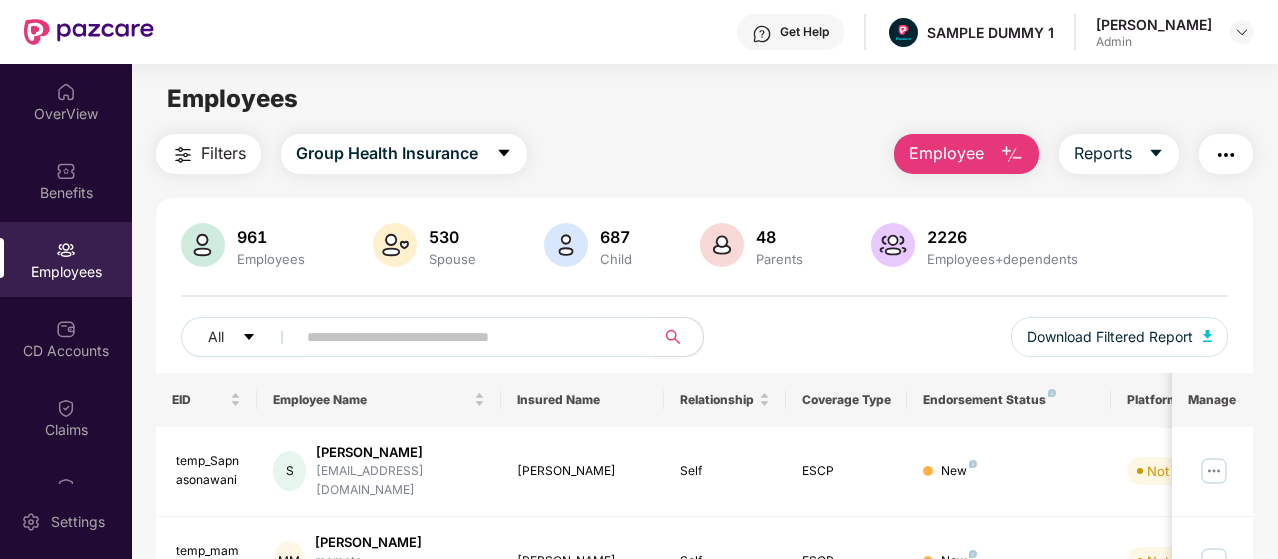 click at bounding box center [1226, 155] 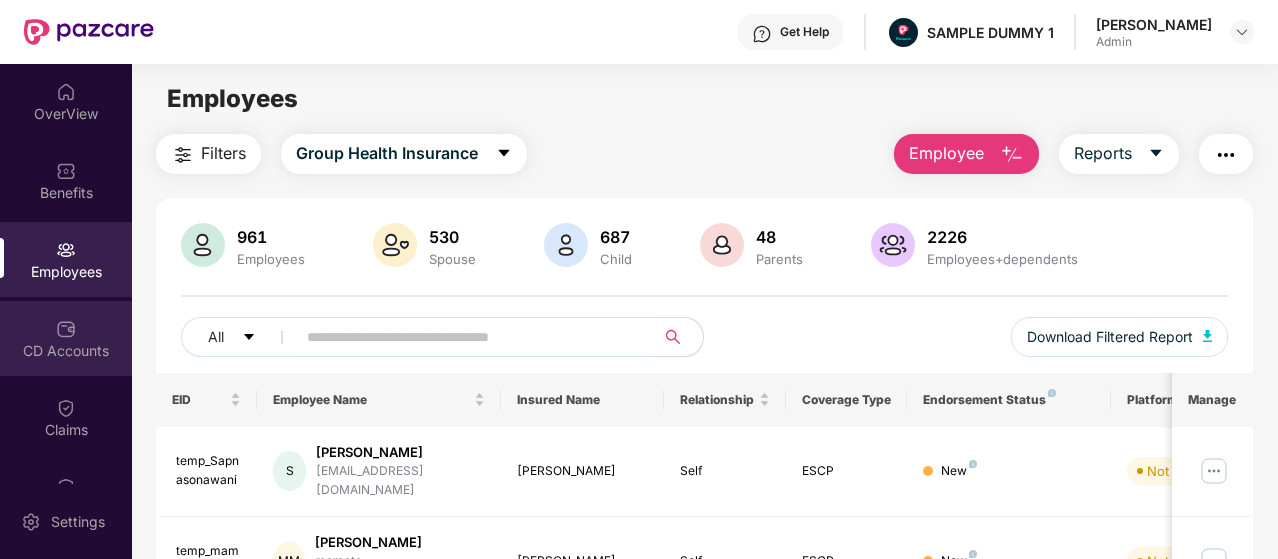 click on "CD Accounts" at bounding box center (66, 338) 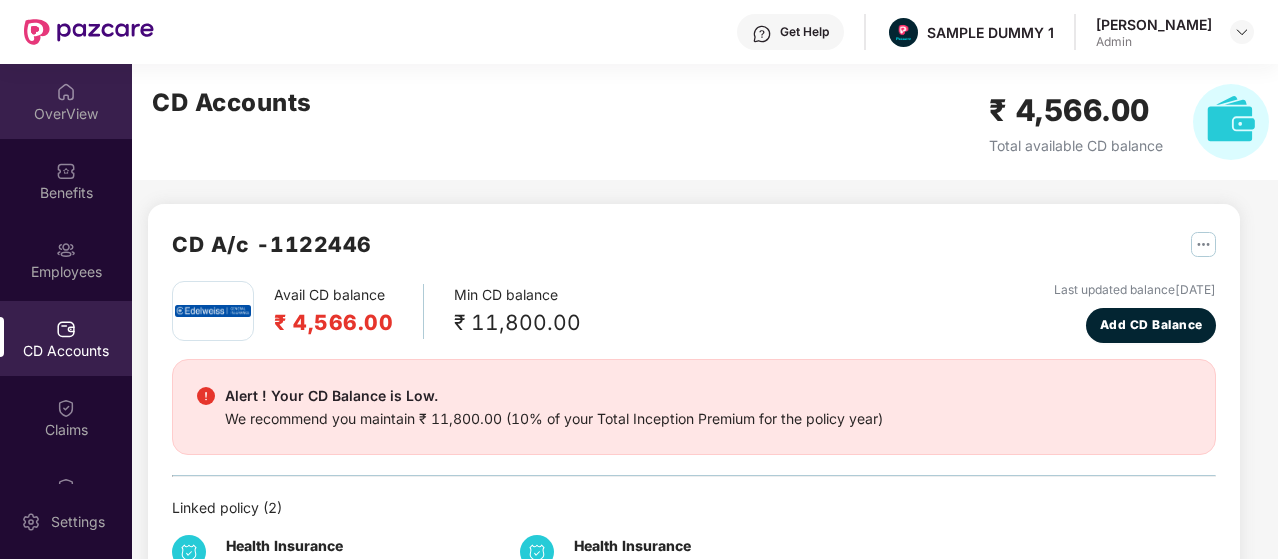 click on "OverView" at bounding box center (66, 114) 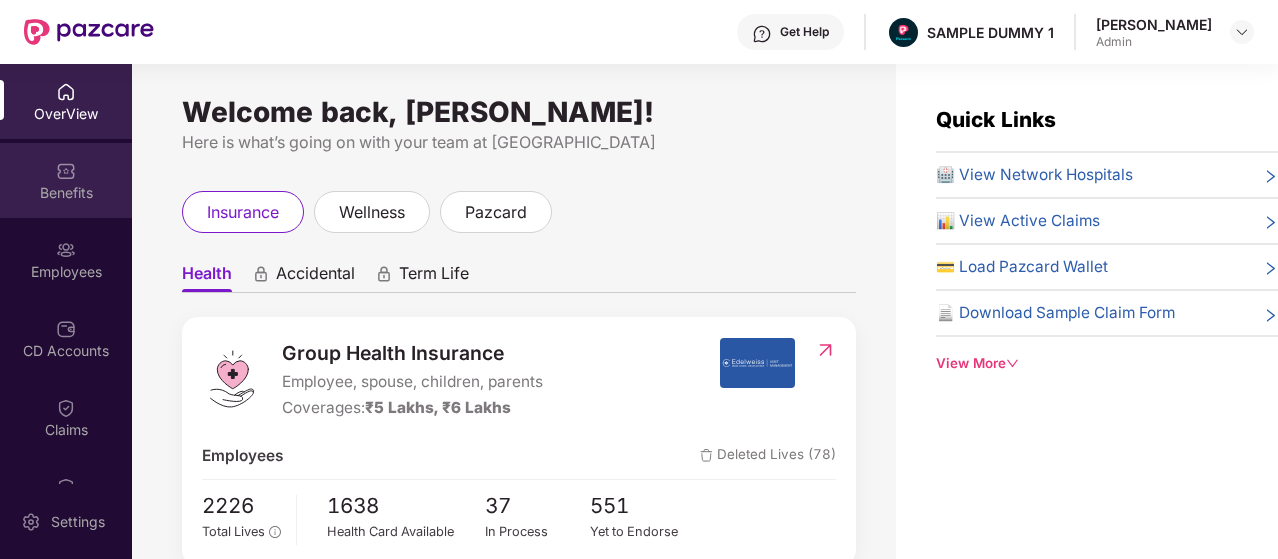 click on "Benefits" at bounding box center [66, 180] 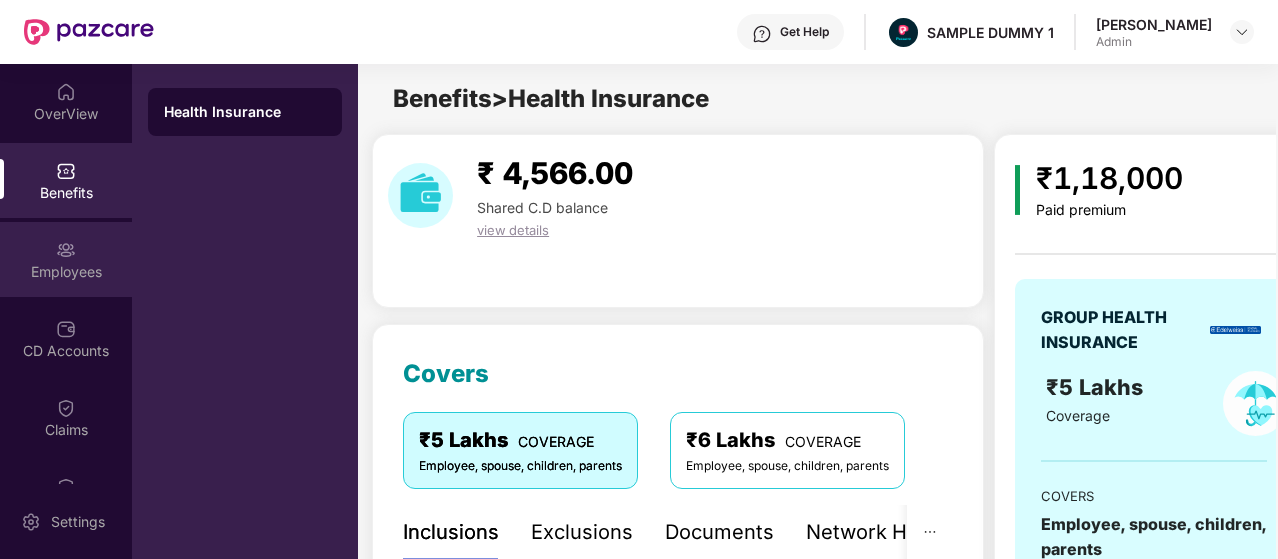 click on "Employees" at bounding box center [66, 272] 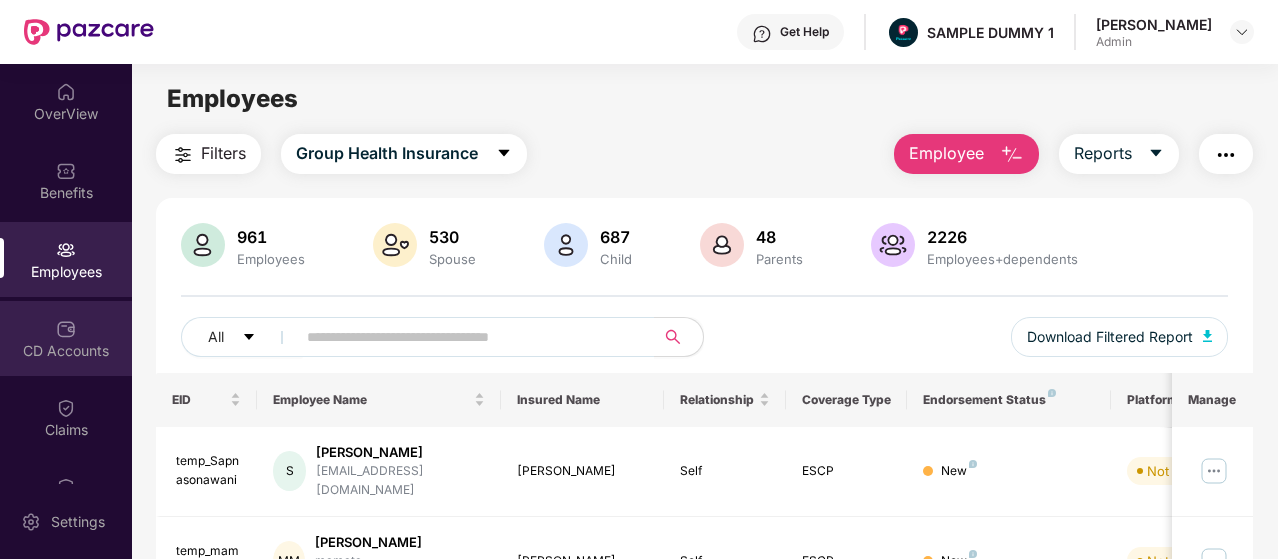 click on "CD Accounts" at bounding box center [66, 338] 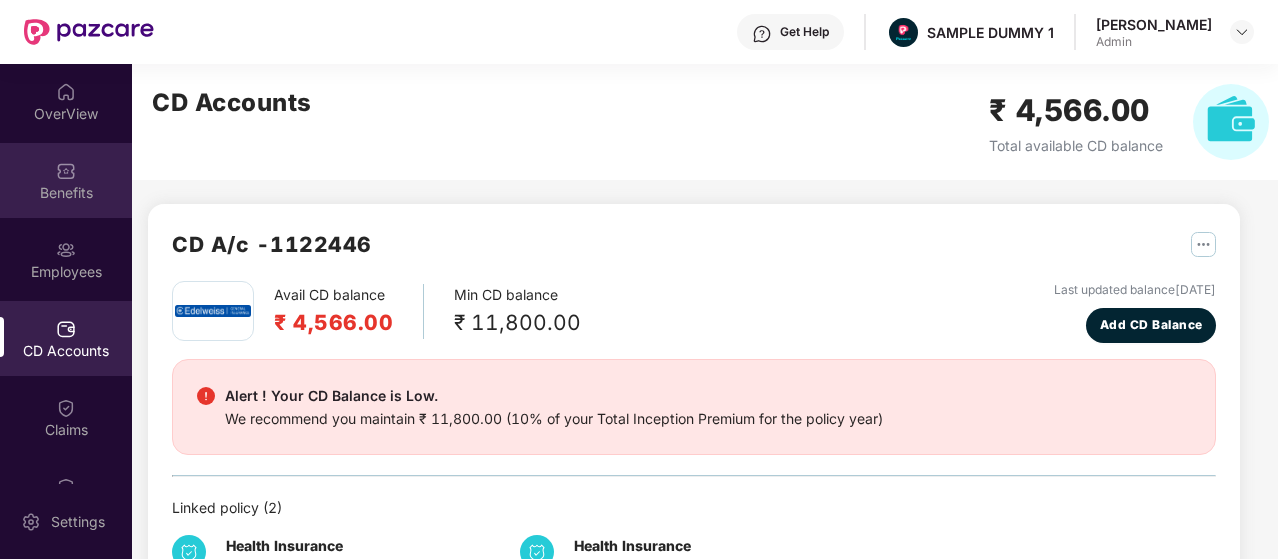 click on "Benefits" at bounding box center [66, 193] 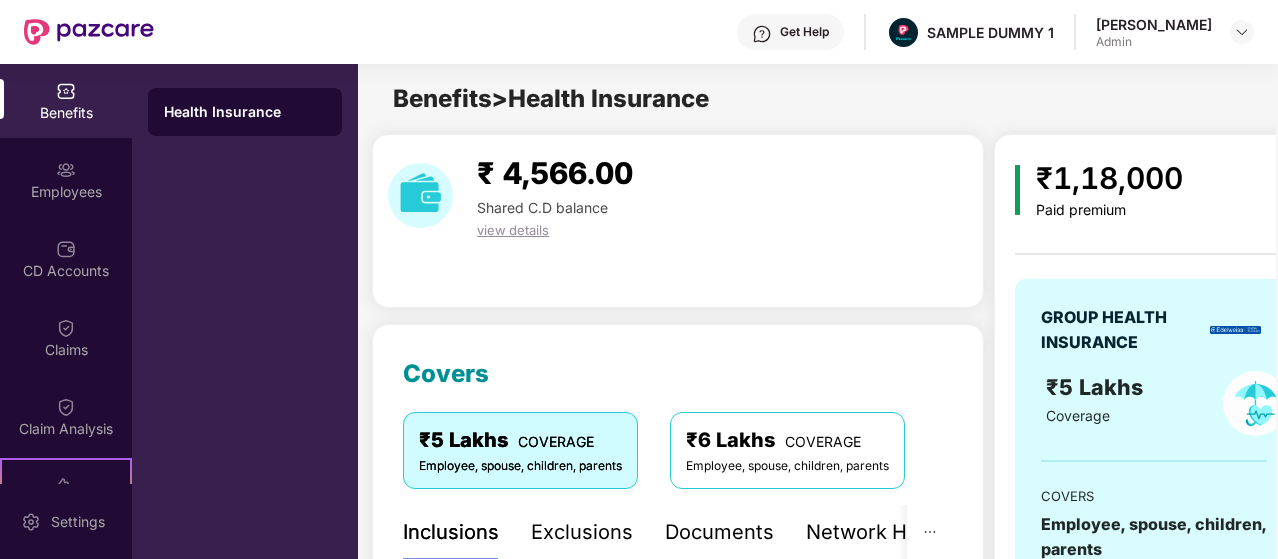 scroll, scrollTop: 120, scrollLeft: 0, axis: vertical 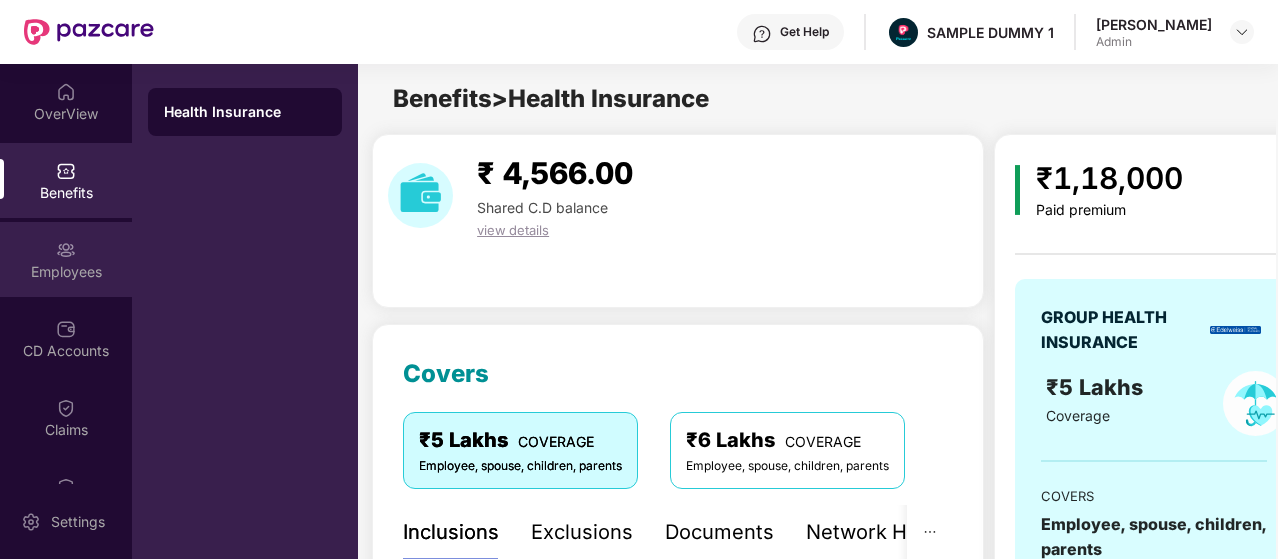 click on "Employees" at bounding box center (66, 272) 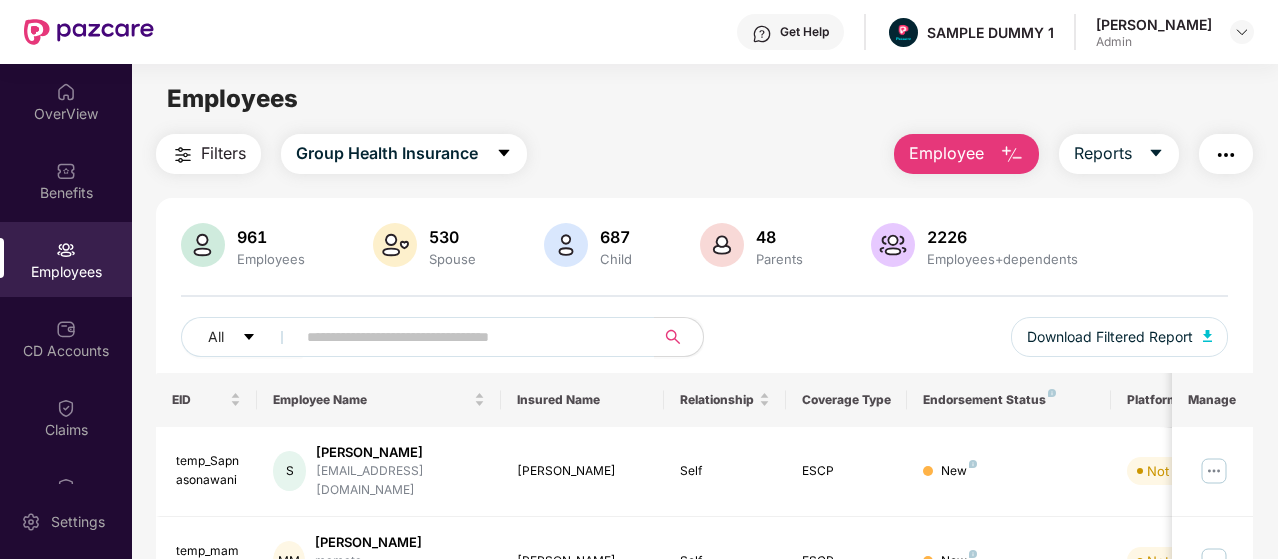 click at bounding box center (1012, 155) 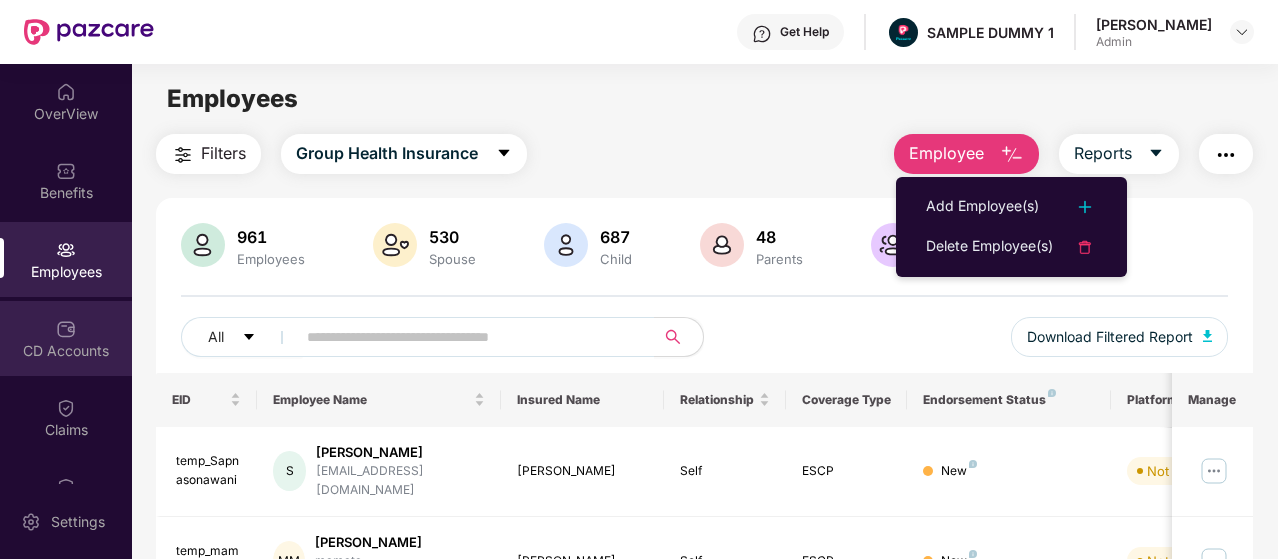 click on "CD Accounts" at bounding box center (66, 351) 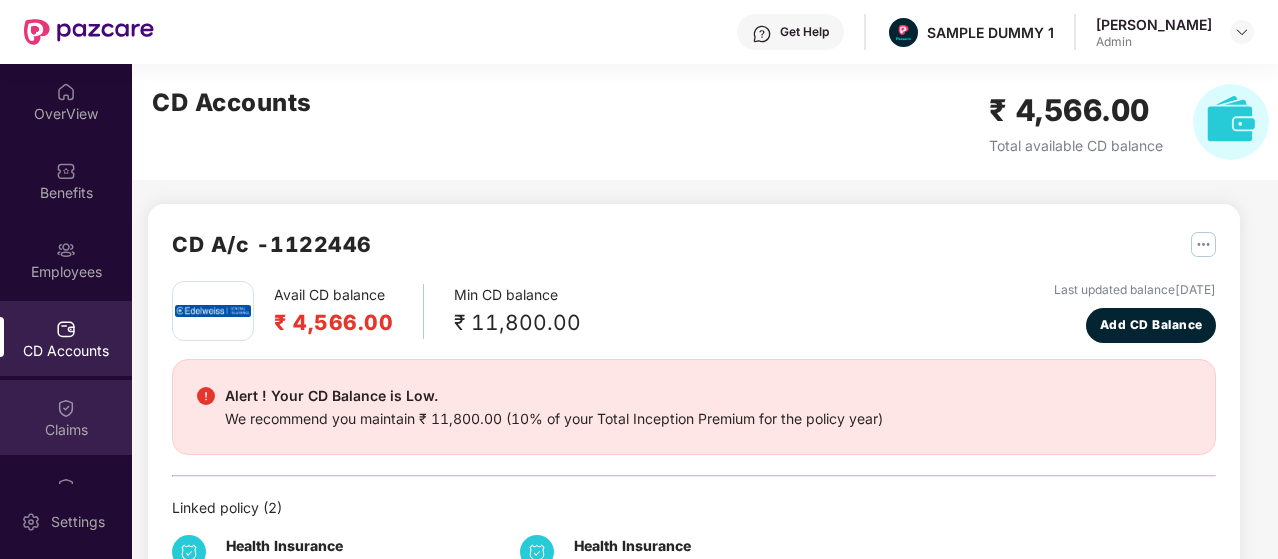 click on "Claims" at bounding box center [66, 417] 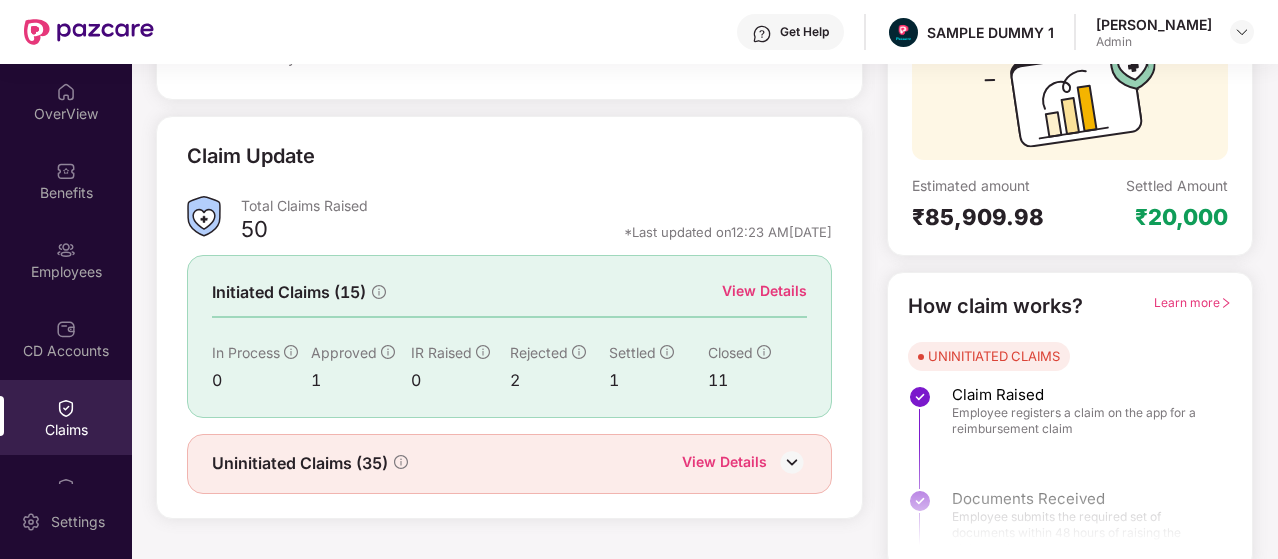 scroll, scrollTop: 222, scrollLeft: 0, axis: vertical 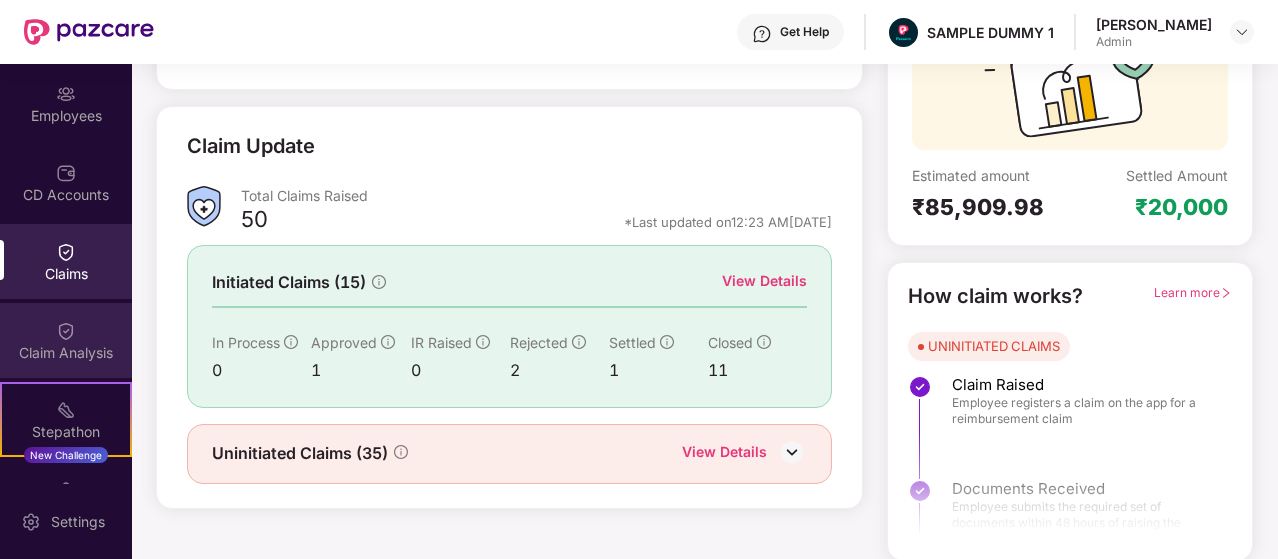 click on "Claim Analysis" at bounding box center [66, 353] 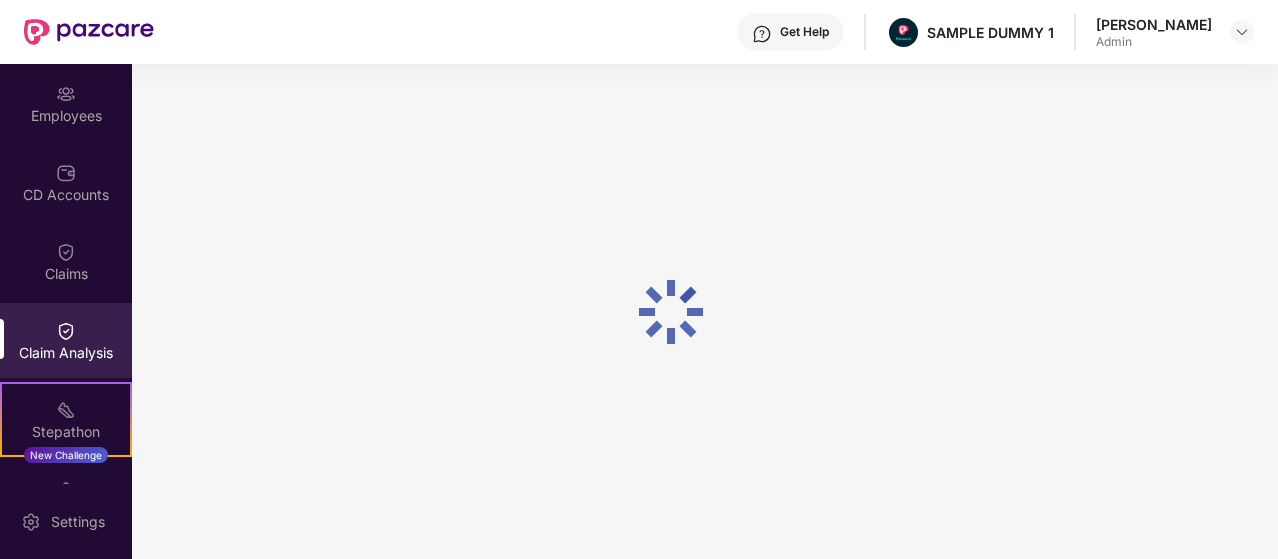 scroll, scrollTop: 0, scrollLeft: 0, axis: both 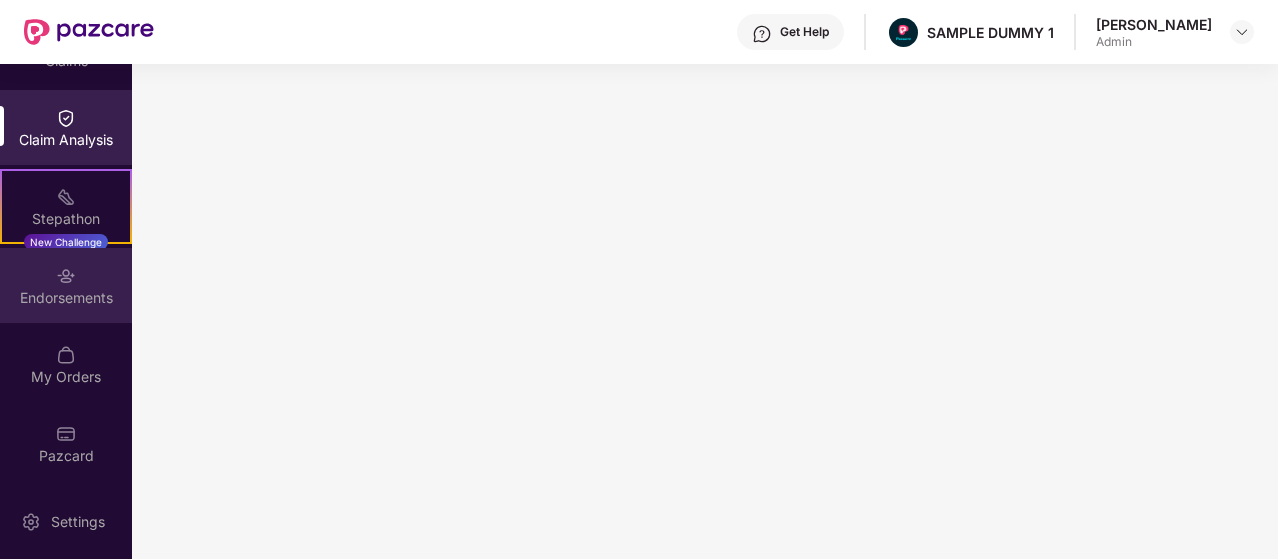 click on "Endorsements" at bounding box center [66, 298] 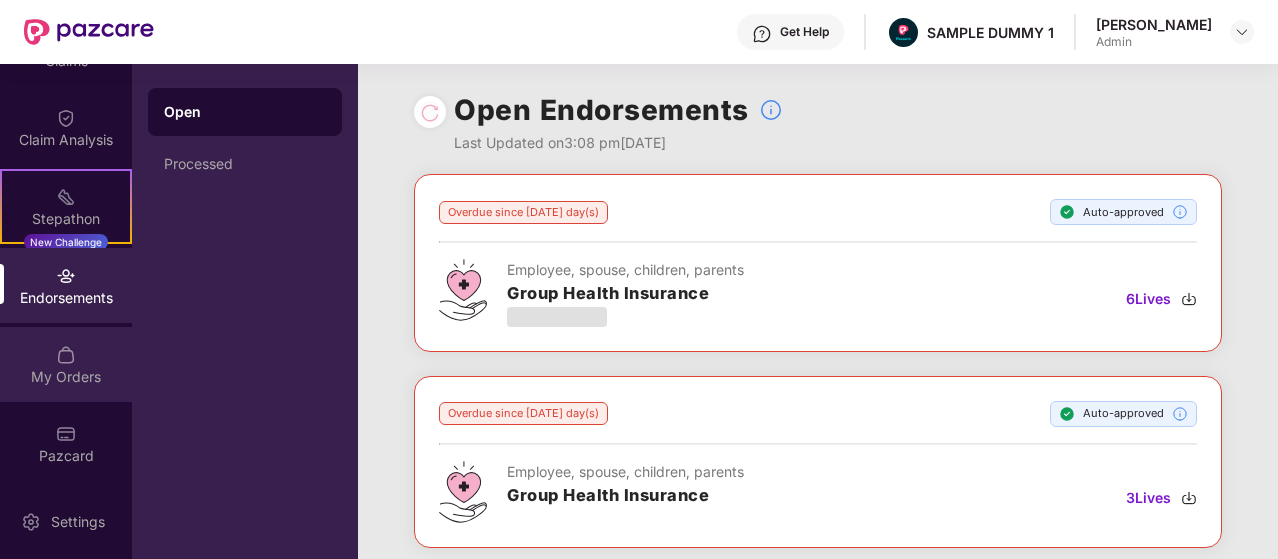 click on "My Orders" at bounding box center [66, 377] 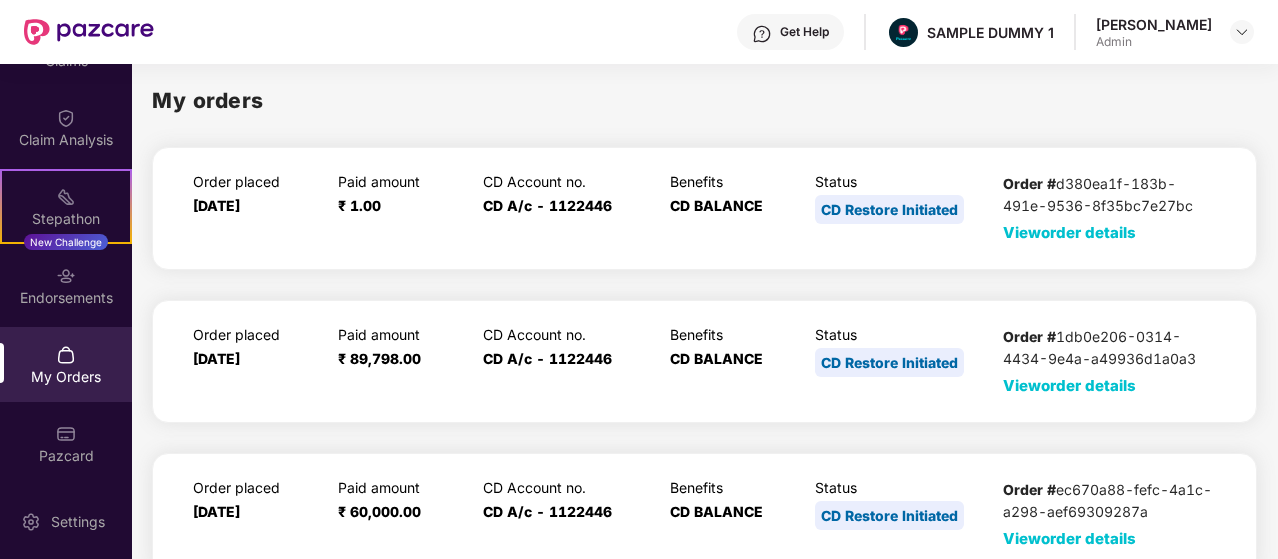 drag, startPoint x: 122, startPoint y: 295, endPoint x: 125, endPoint y: 257, distance: 38.118237 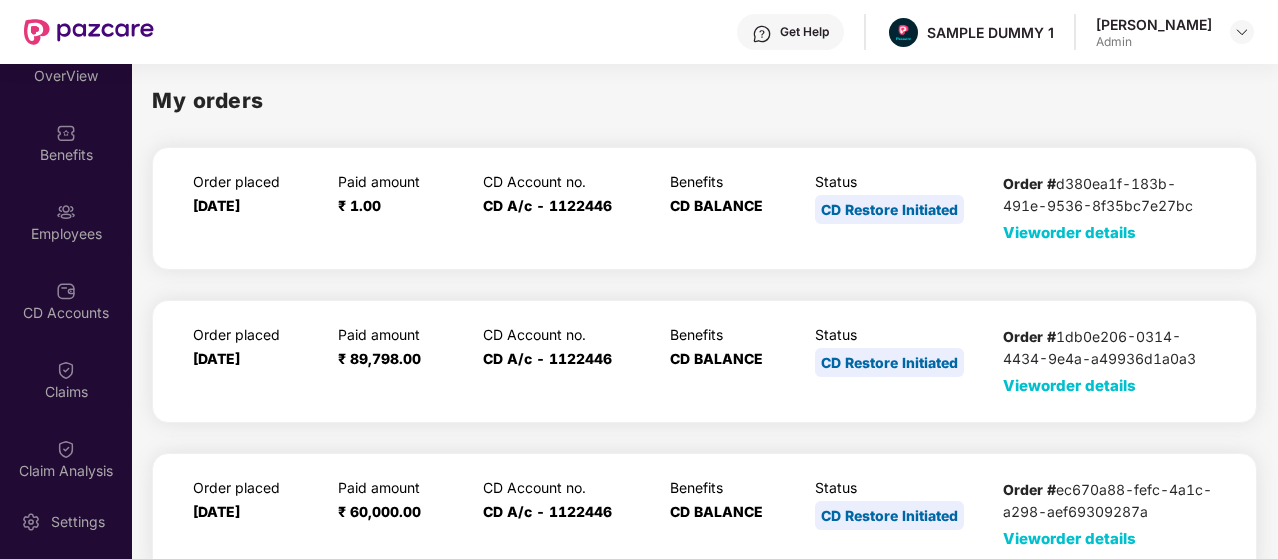 scroll, scrollTop: 0, scrollLeft: 0, axis: both 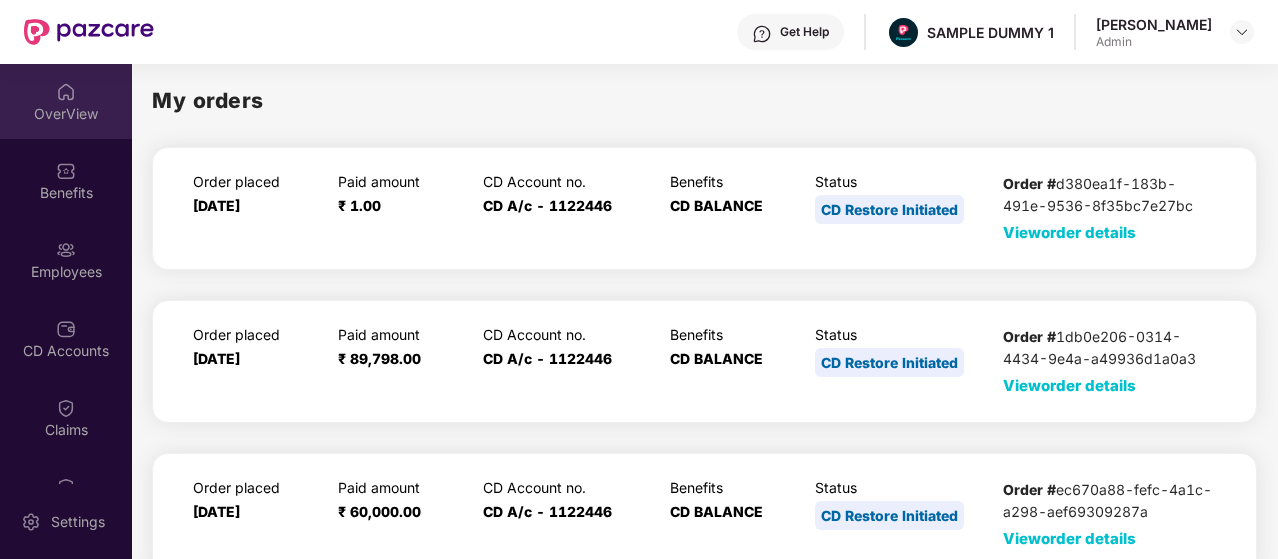 click at bounding box center [66, 92] 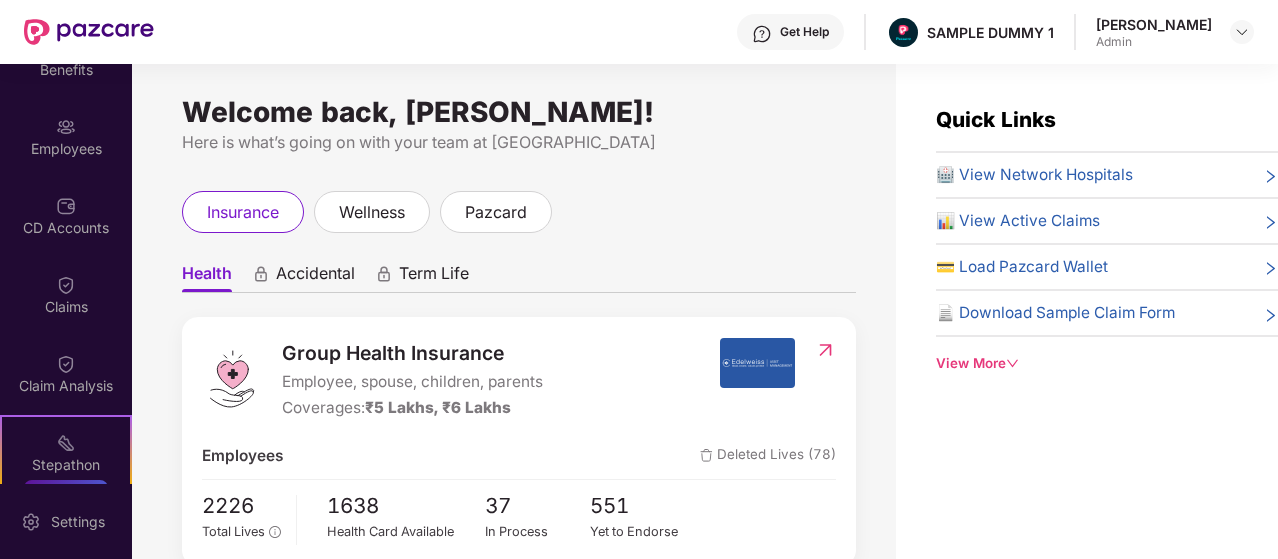 scroll, scrollTop: 124, scrollLeft: 0, axis: vertical 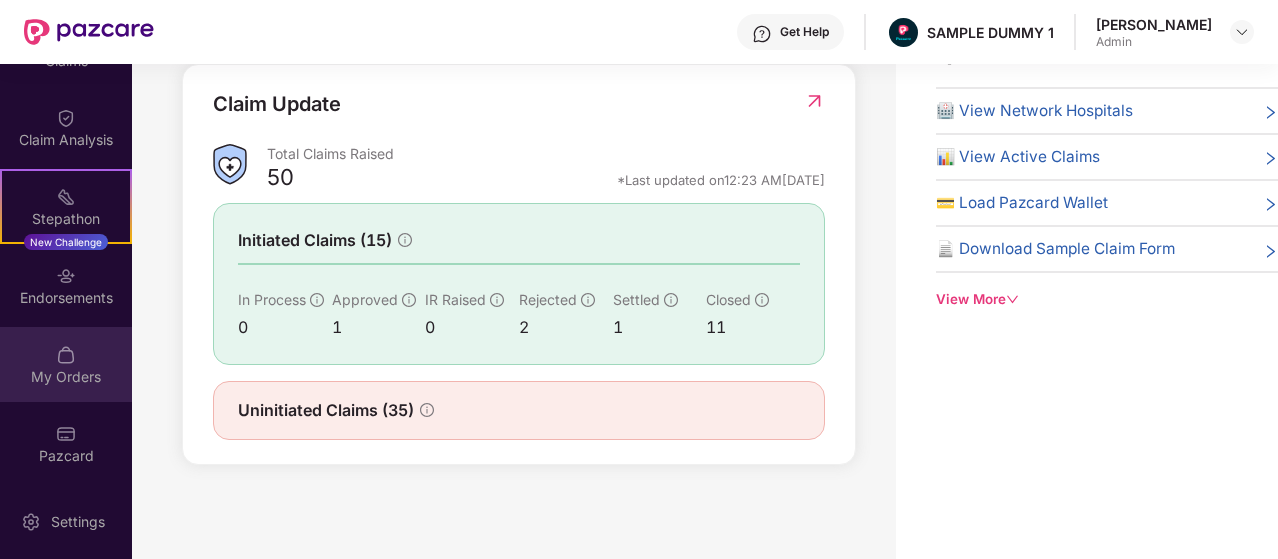 click on "My Orders" at bounding box center (66, 364) 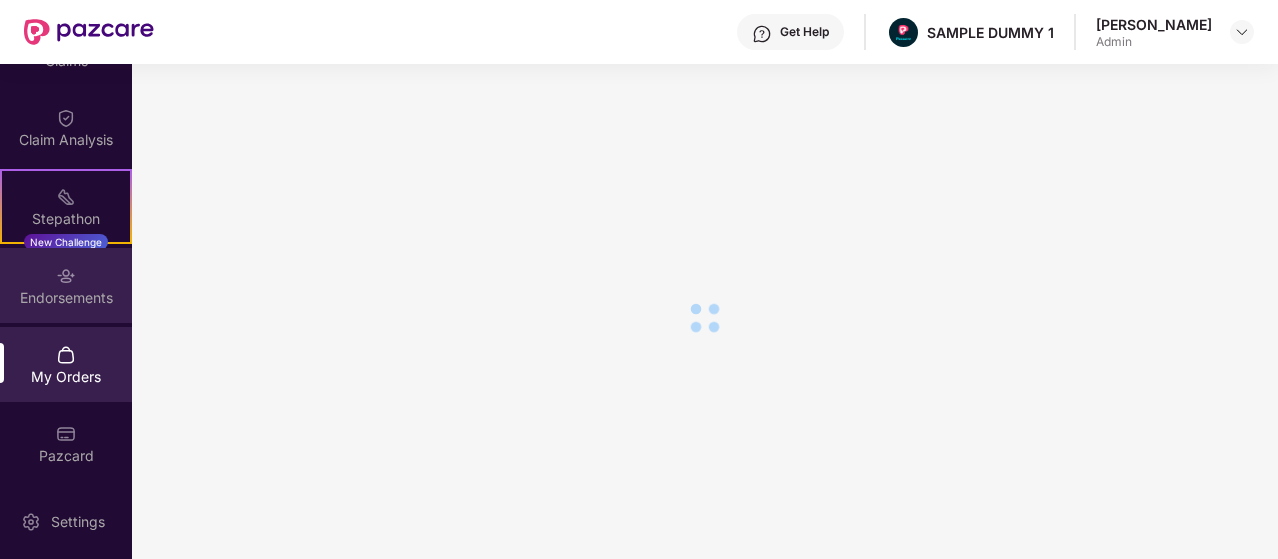 click on "Endorsements" at bounding box center [66, 298] 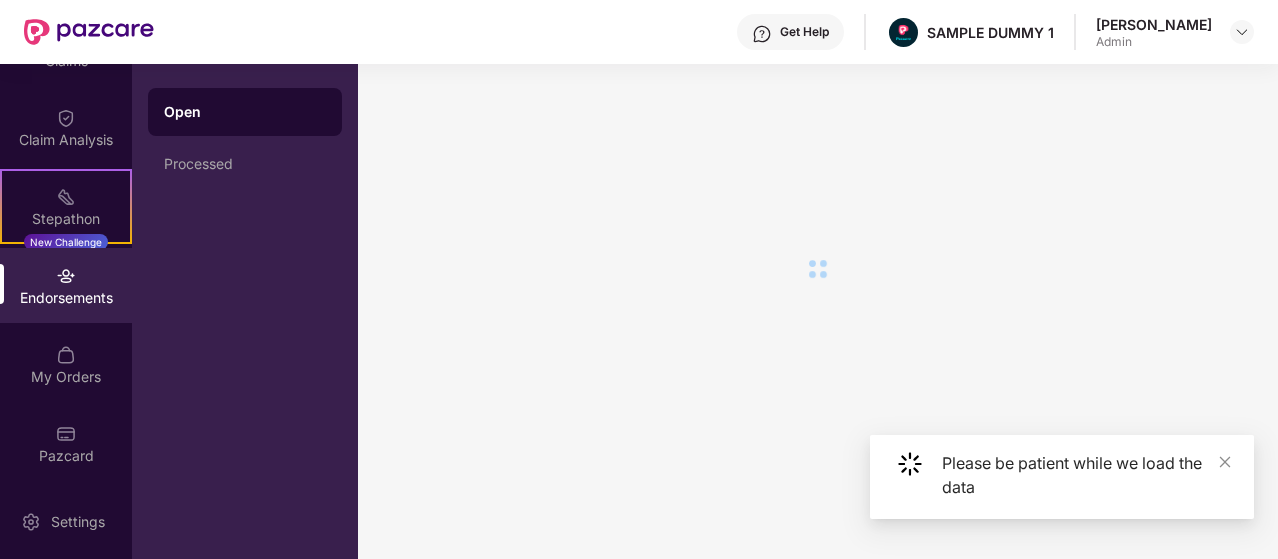 scroll, scrollTop: 0, scrollLeft: 0, axis: both 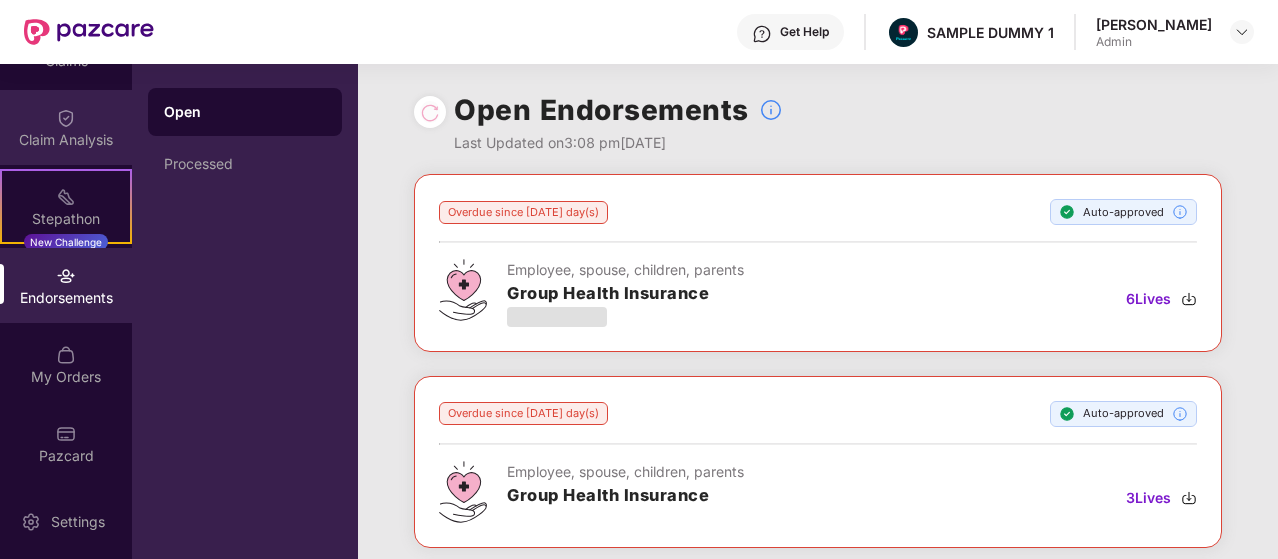 click on "Claim Analysis" at bounding box center (66, 140) 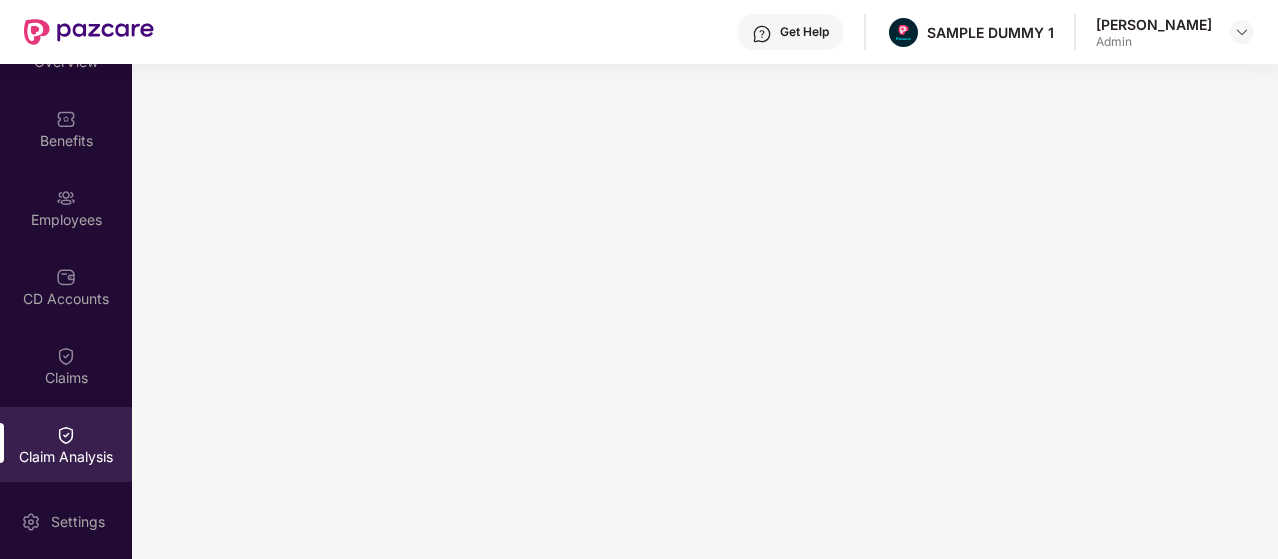 scroll, scrollTop: 34, scrollLeft: 0, axis: vertical 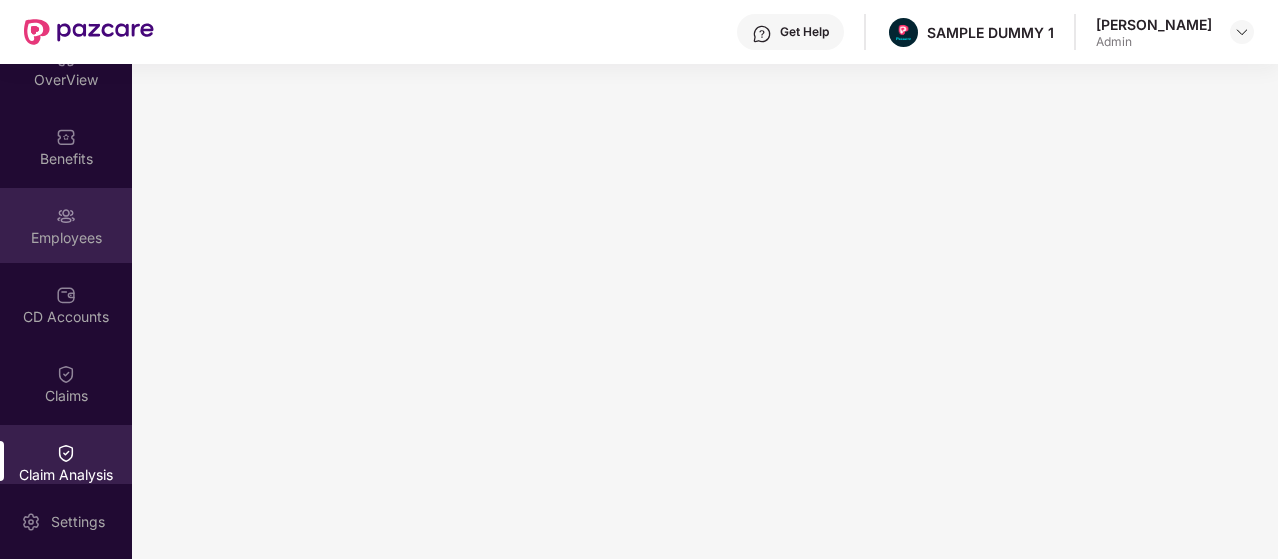 click on "Employees" at bounding box center (66, 225) 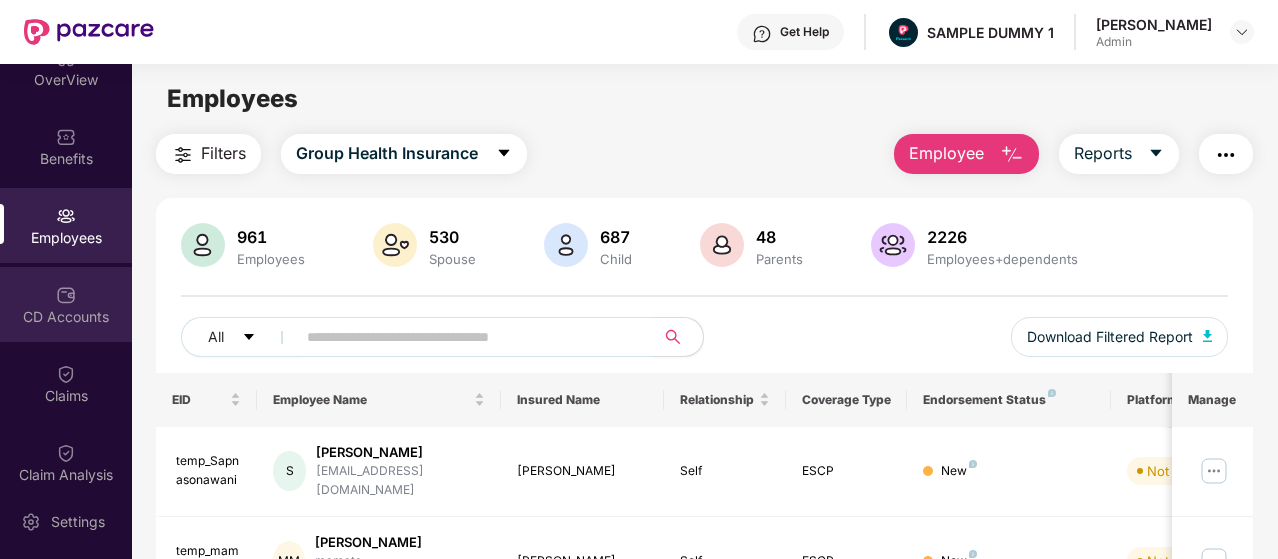 click on "CD Accounts" at bounding box center (66, 317) 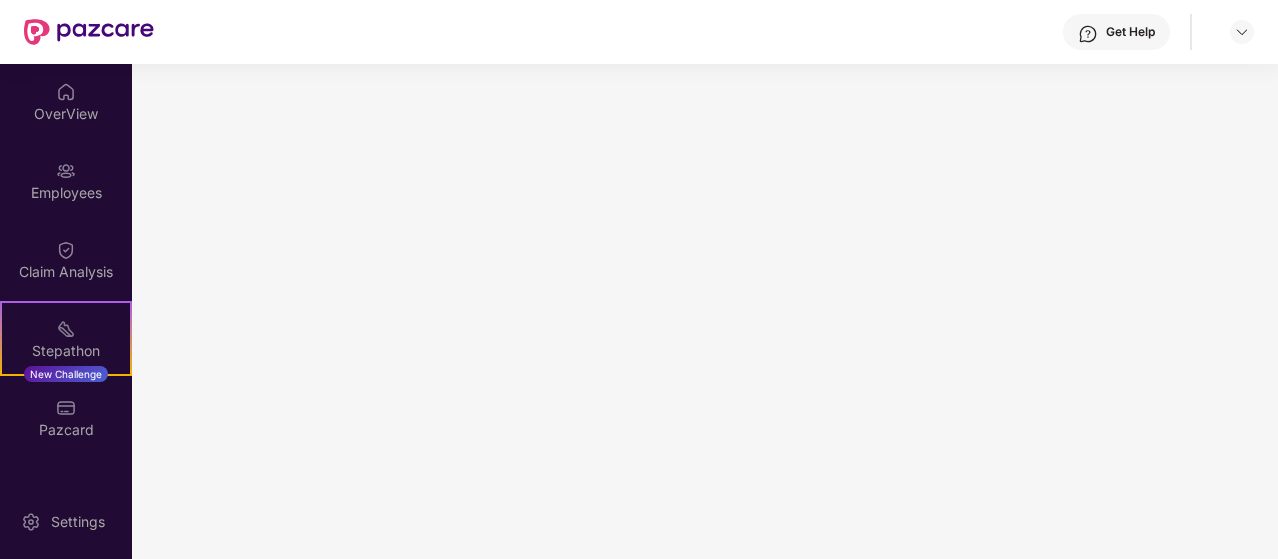 scroll, scrollTop: 0, scrollLeft: 0, axis: both 